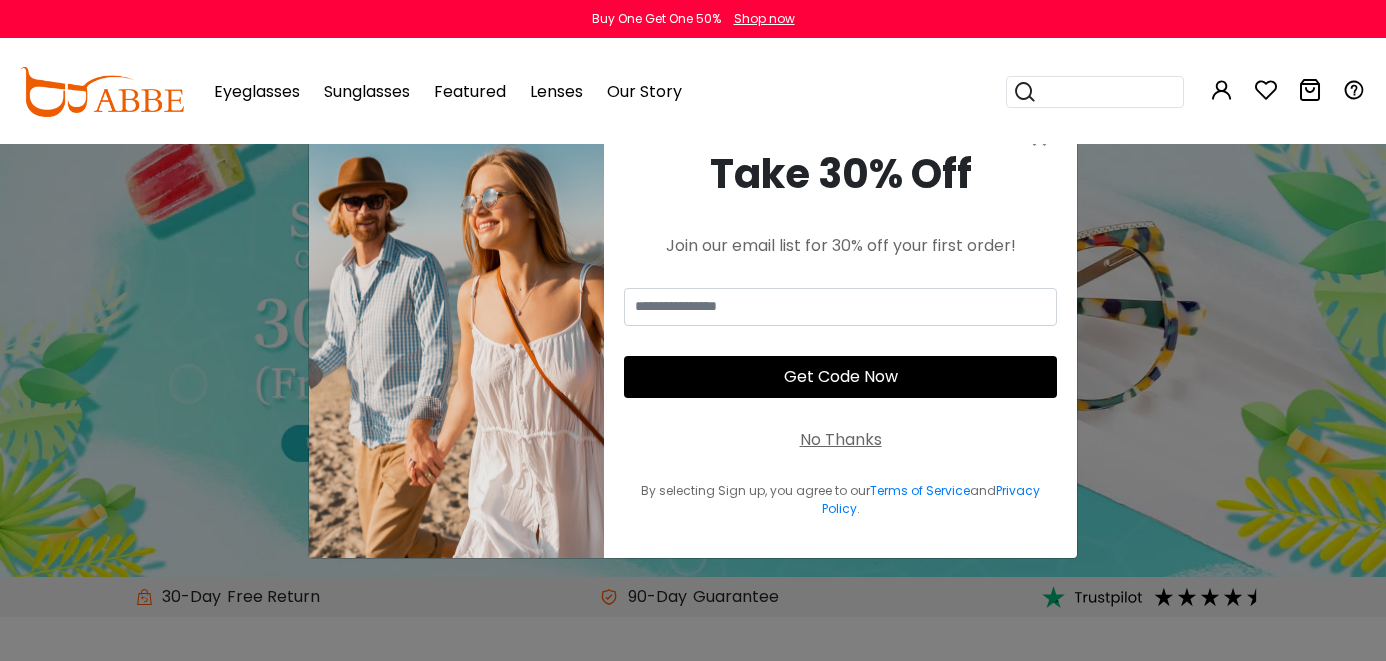 scroll, scrollTop: 1150, scrollLeft: 0, axis: vertical 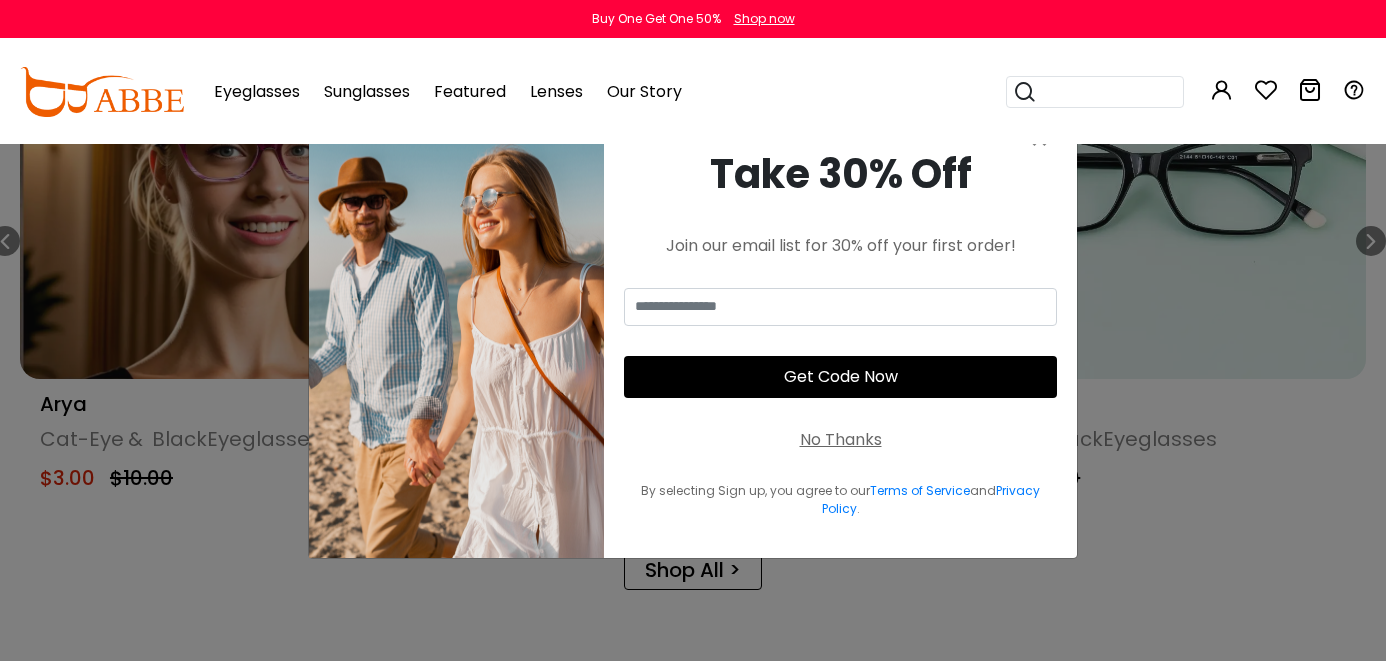 click on "×
Take 30% Off
Join our email list for 30% off your first order!
Get Code Now
No Thanks
By selecting Sign up, you agree to our
Terms of Service
and
Privacy Policy .
Thank You
For  Subscribing
Use Code
Continue Shopping
You're already subscribed, and still eligible for 30% off!" at bounding box center (693, 330) 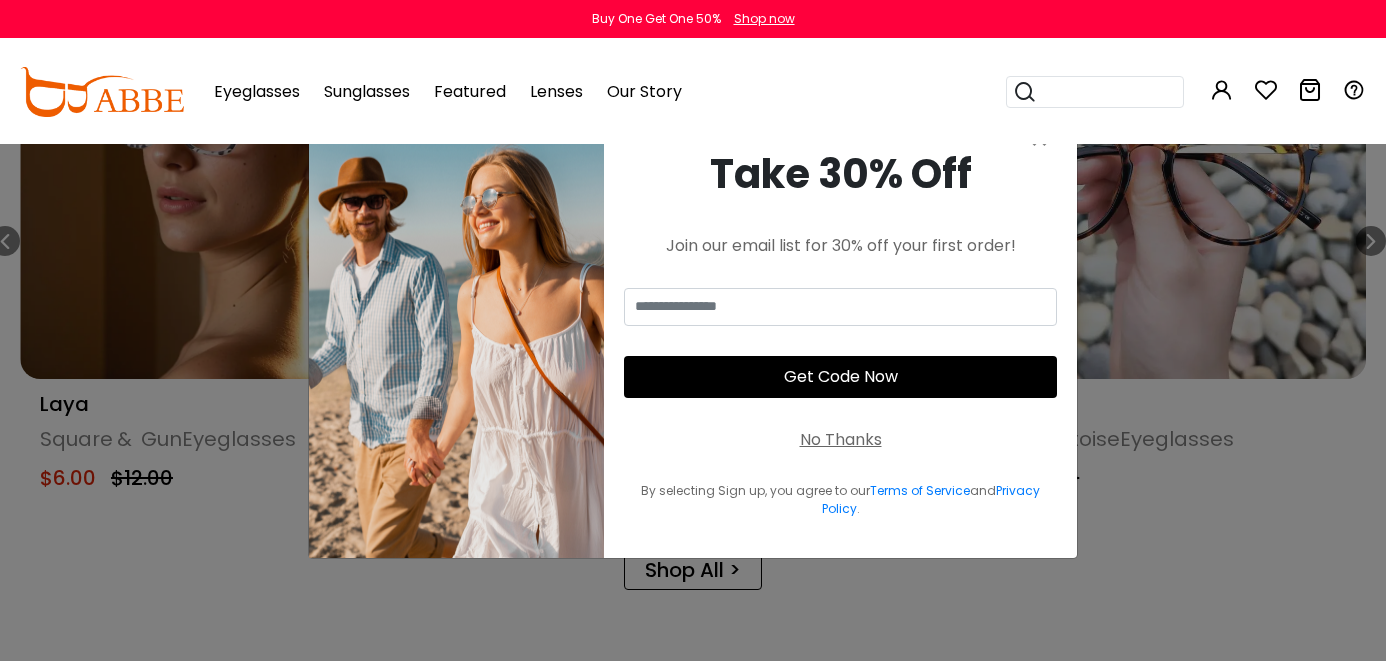 click on "Popular Searches
round
Sunglasses
aviator
clear
tortoise
cat
Recommended
Laya
$6.00
$12.00
RingGold
$7.00
$14.00
Callie
$7.20
$18.00
Naomi $17.14" at bounding box center [1098, 92] 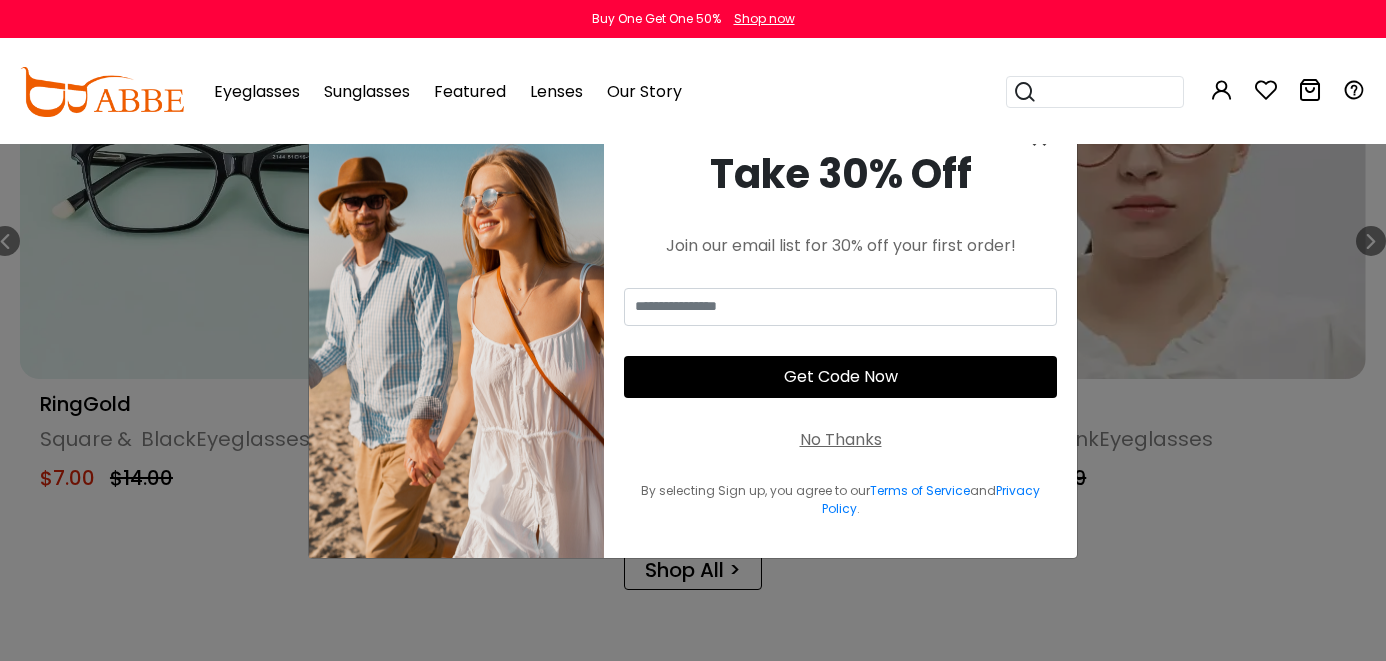 click on "×" at bounding box center [1039, 137] 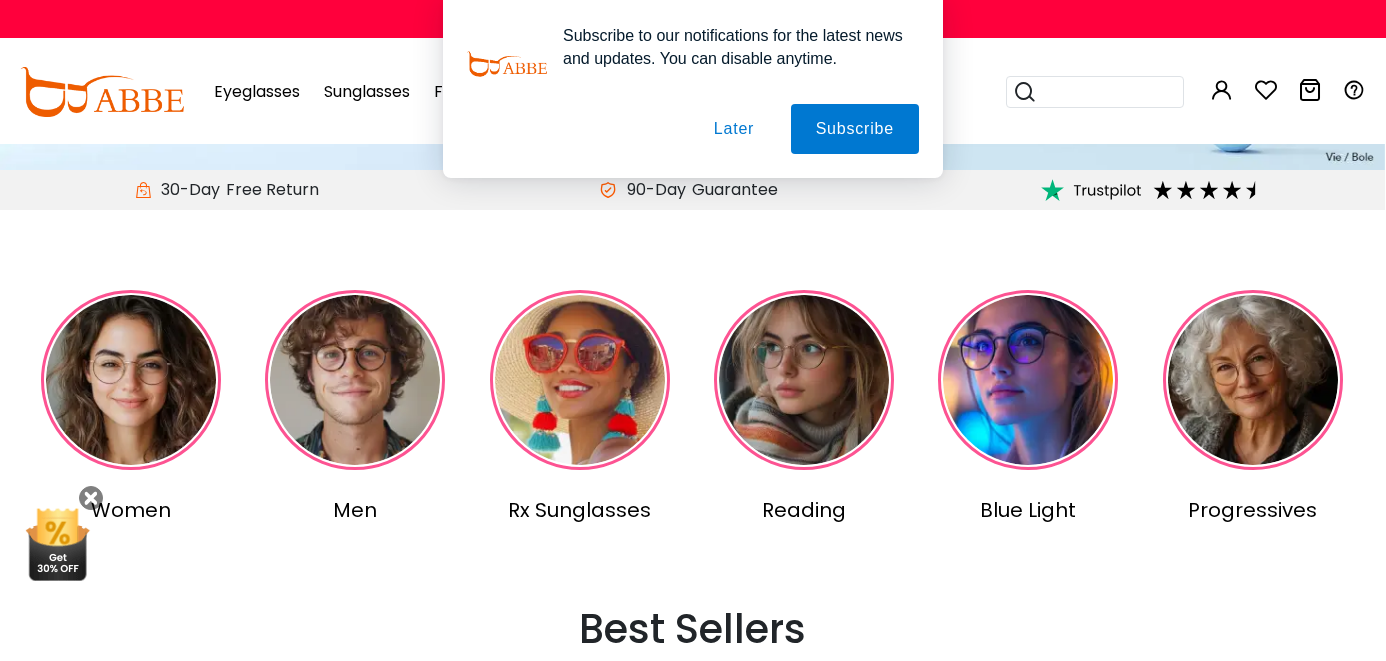 scroll, scrollTop: 401, scrollLeft: 1, axis: both 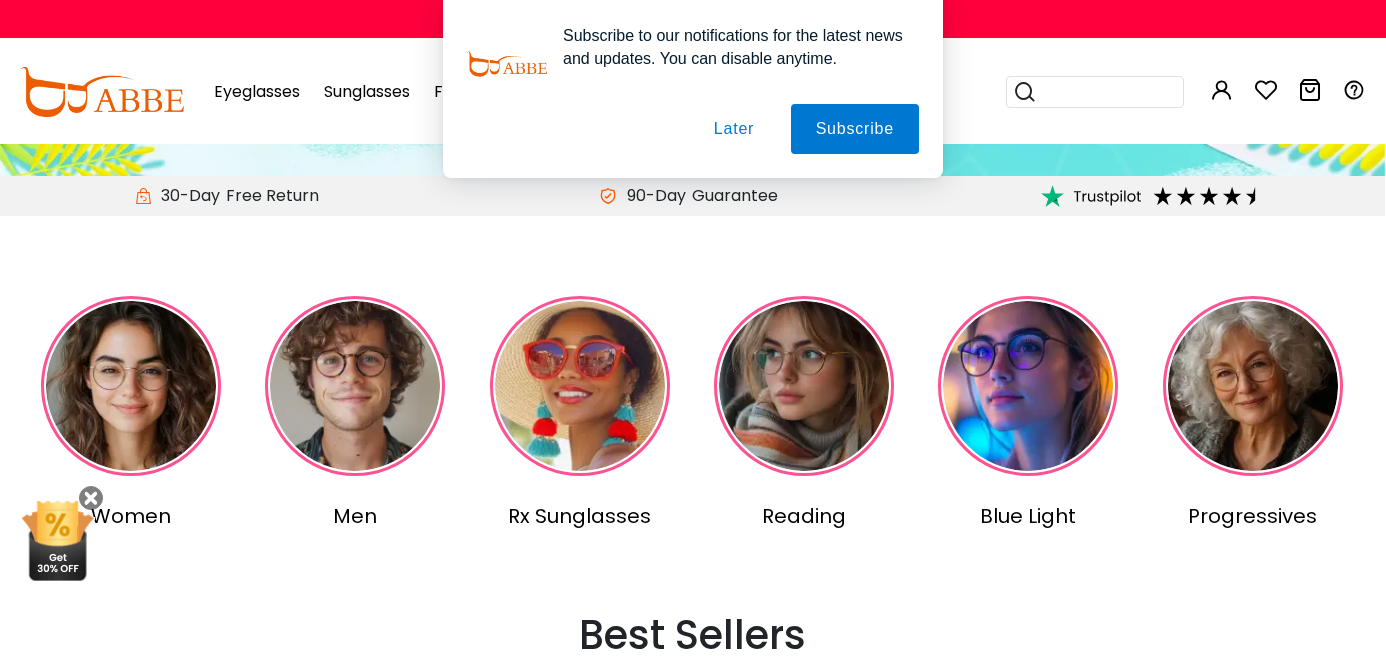 click on "Subscribe to our notifications for the latest news and updates. You can disable anytime. Subscribe Later" at bounding box center (693, 89) 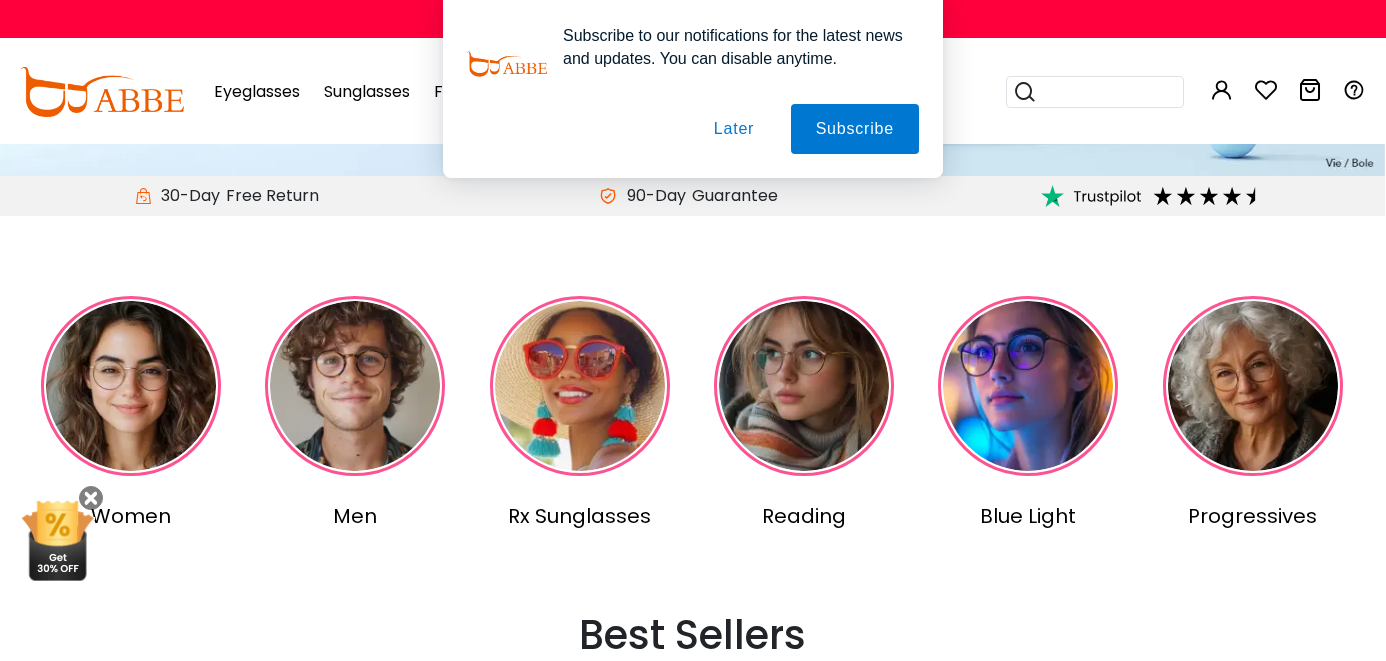 click on "Later" at bounding box center (734, 129) 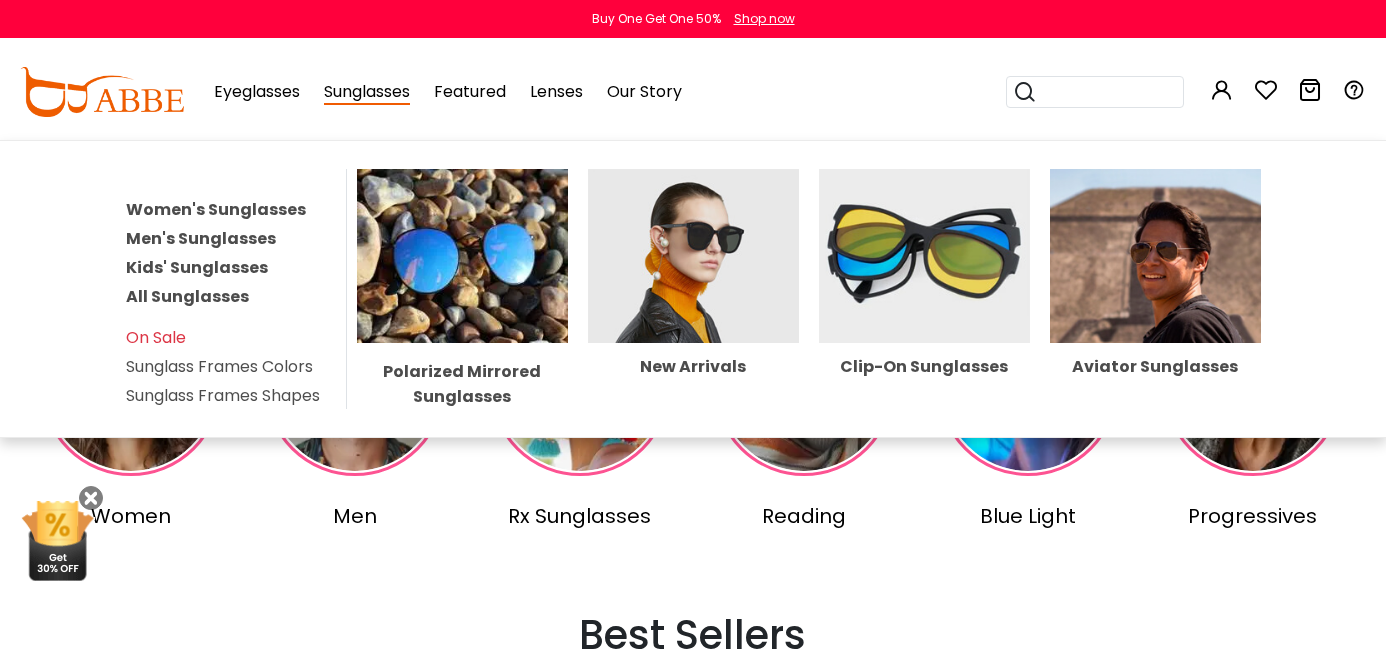 click on "Sunglasses" at bounding box center [367, 92] 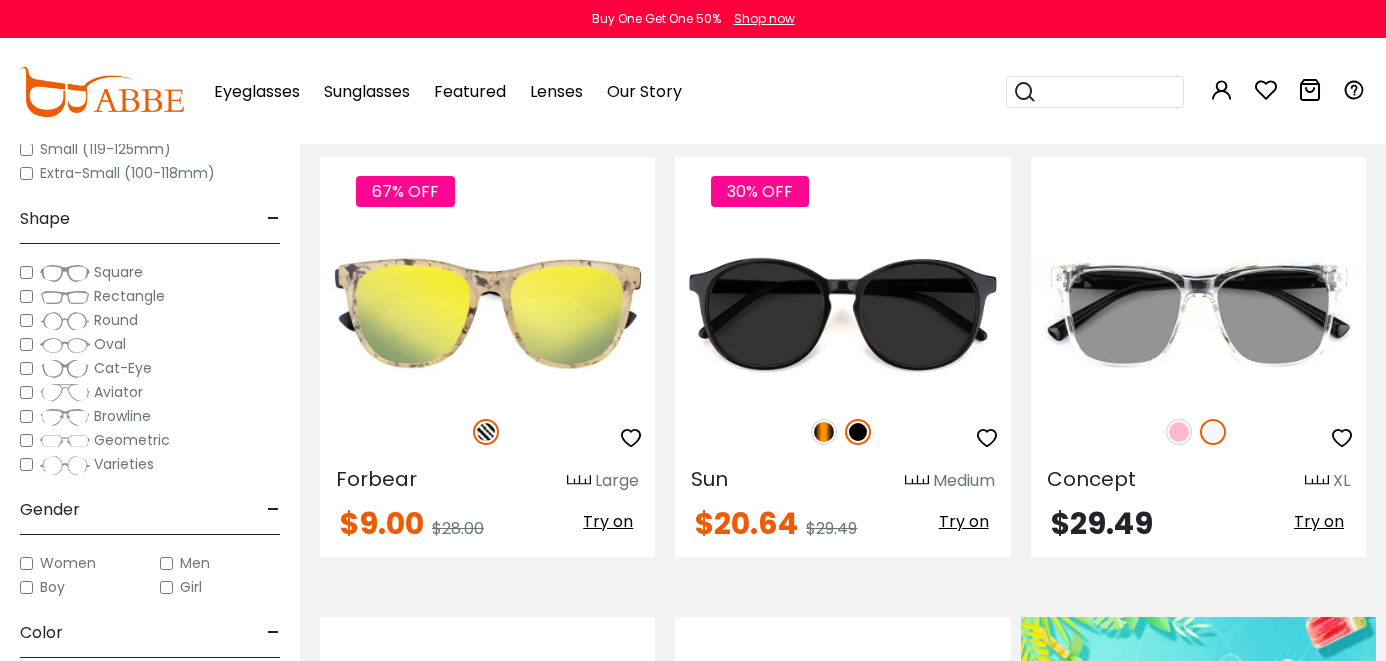 scroll, scrollTop: 434, scrollLeft: 0, axis: vertical 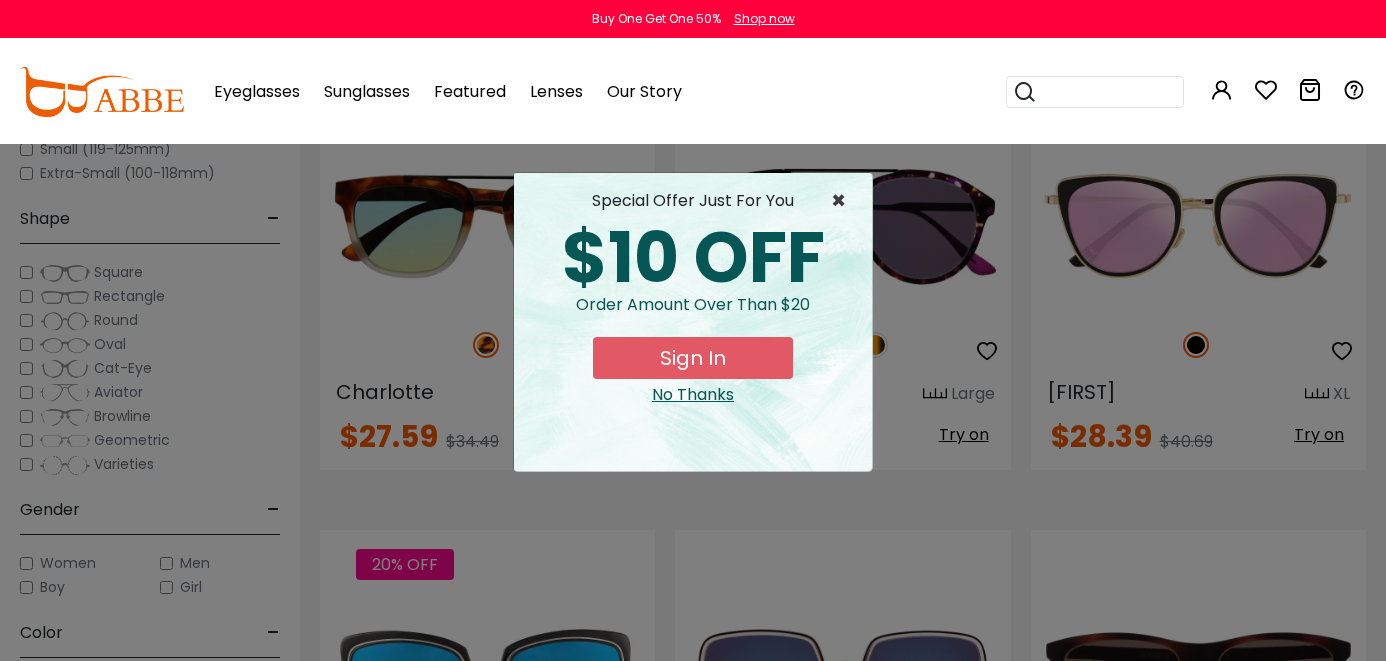 click on "×" at bounding box center (843, 201) 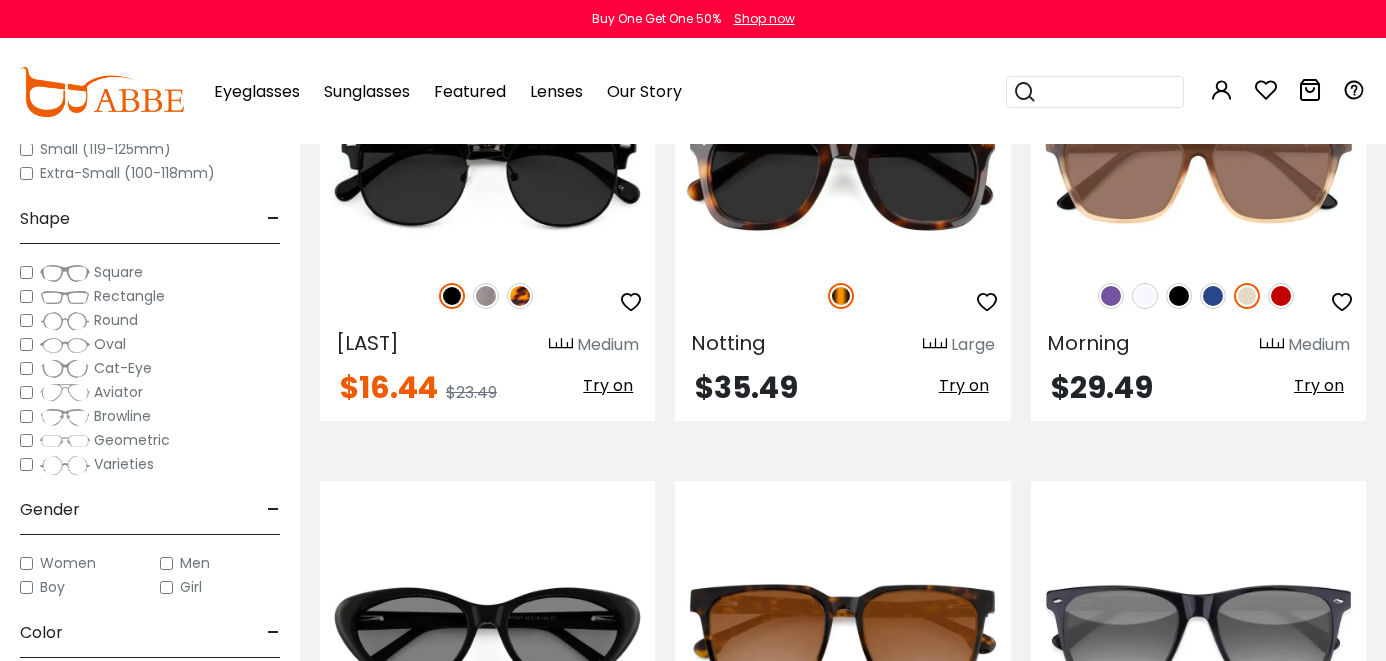 scroll, scrollTop: 6419, scrollLeft: 0, axis: vertical 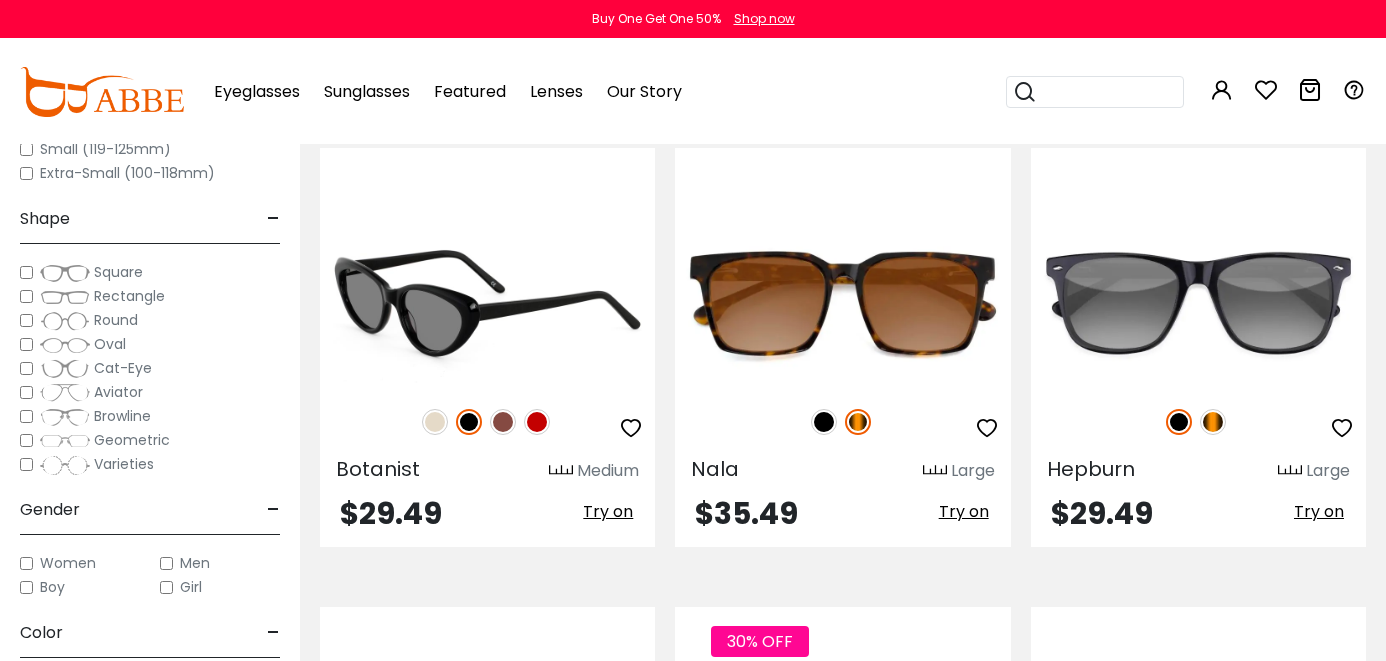 click at bounding box center (503, 422) 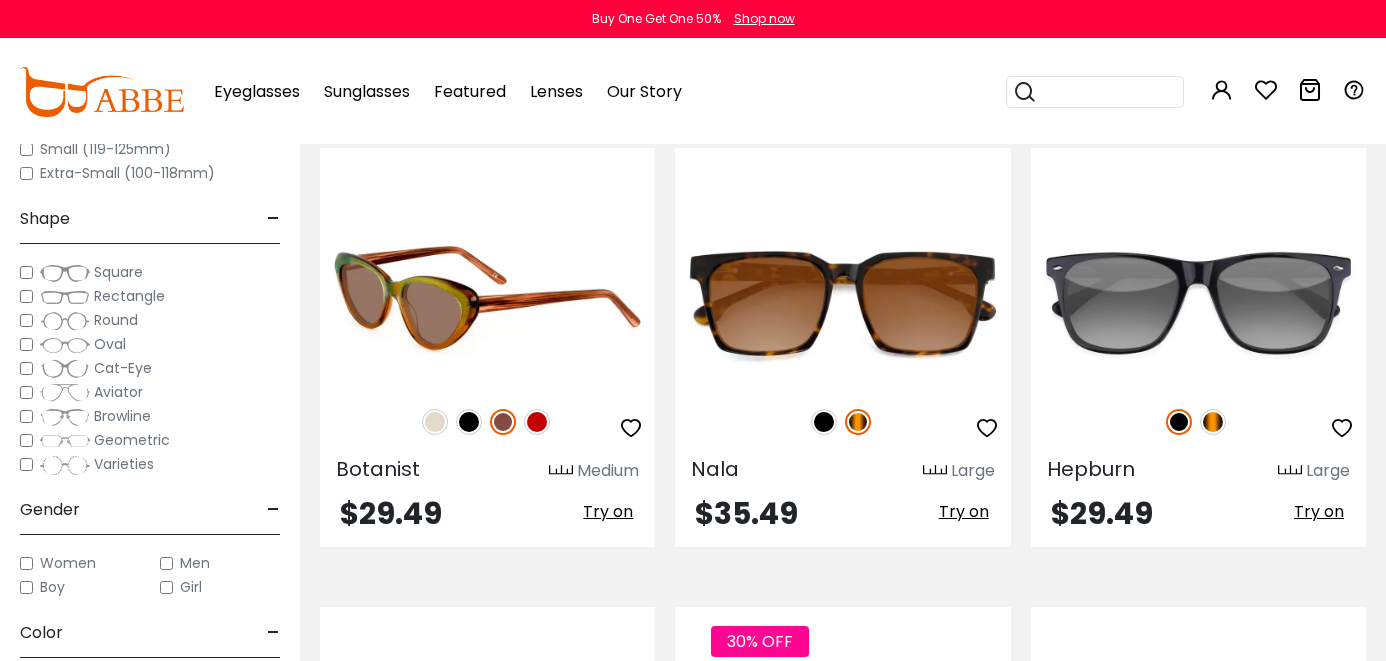 click at bounding box center [537, 422] 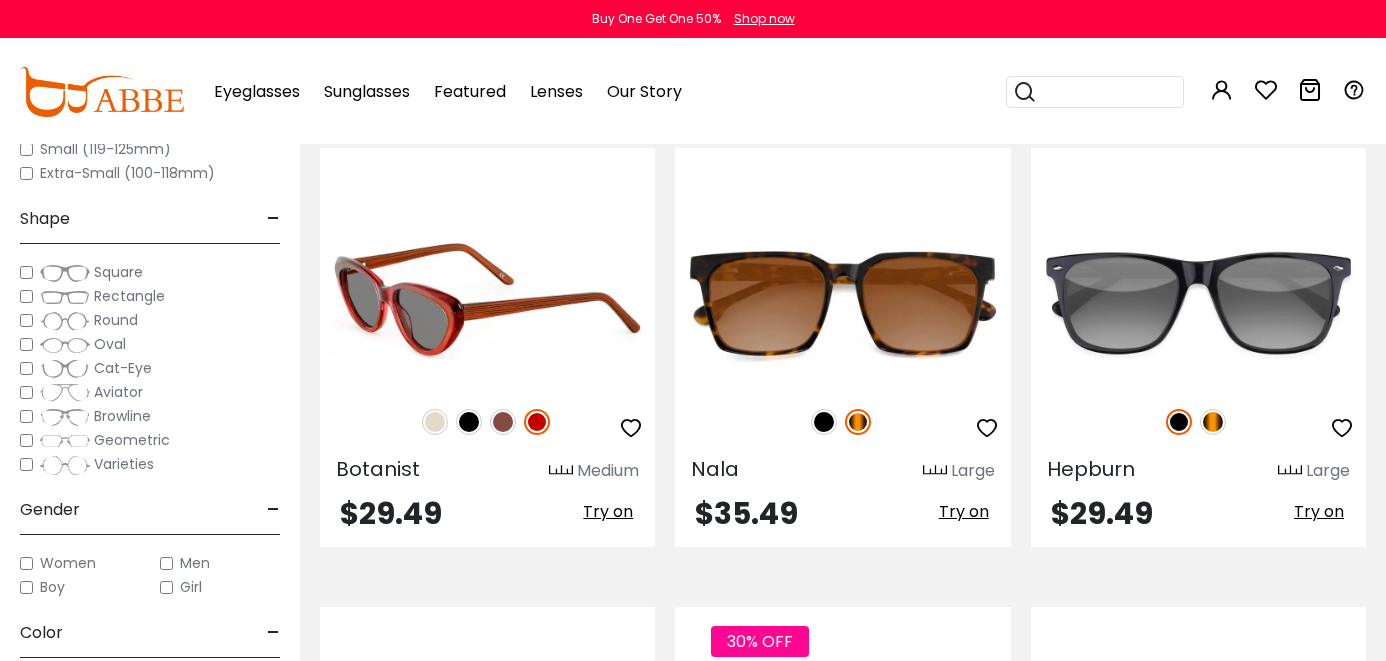 click at bounding box center (435, 422) 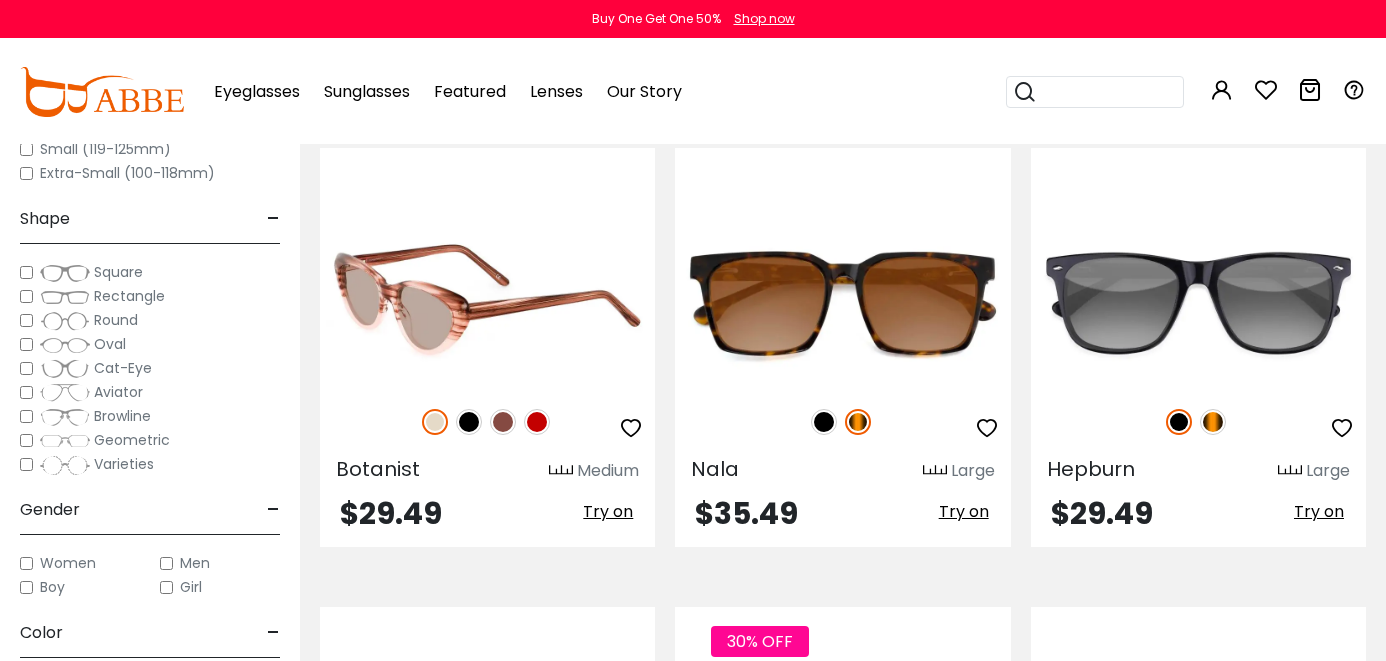 click at bounding box center (487, 422) 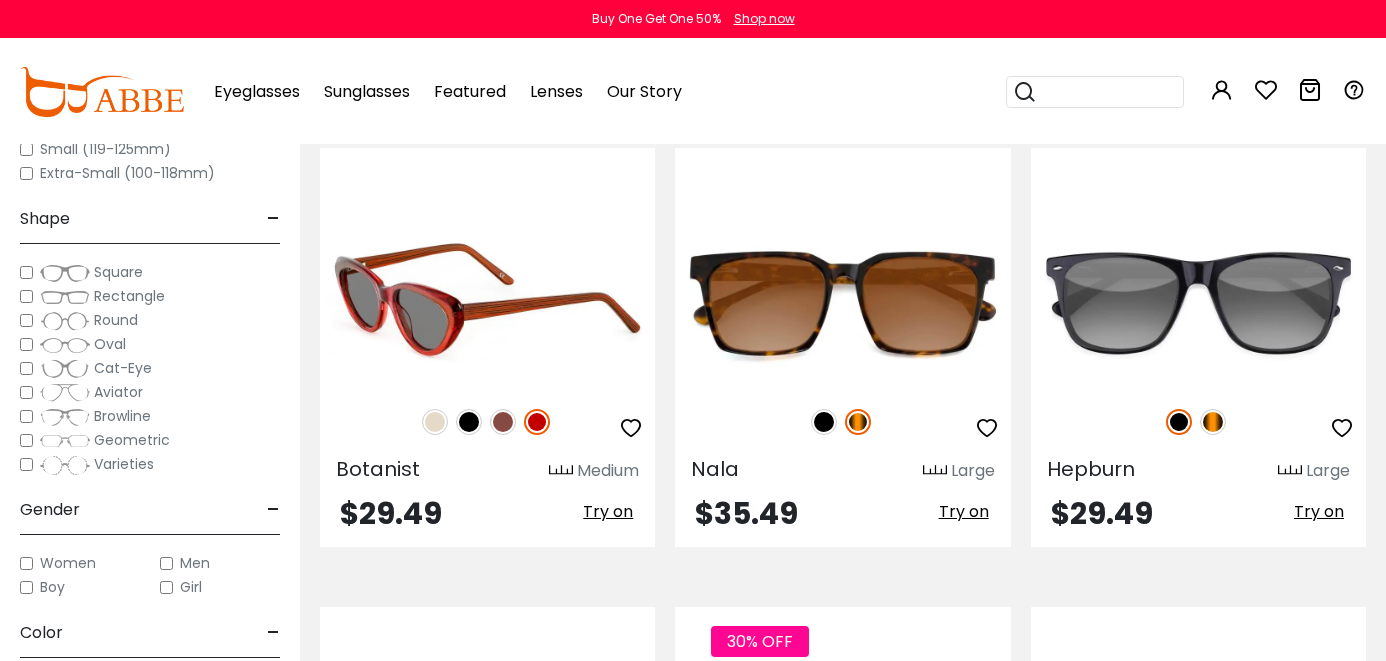 click at bounding box center (487, 304) 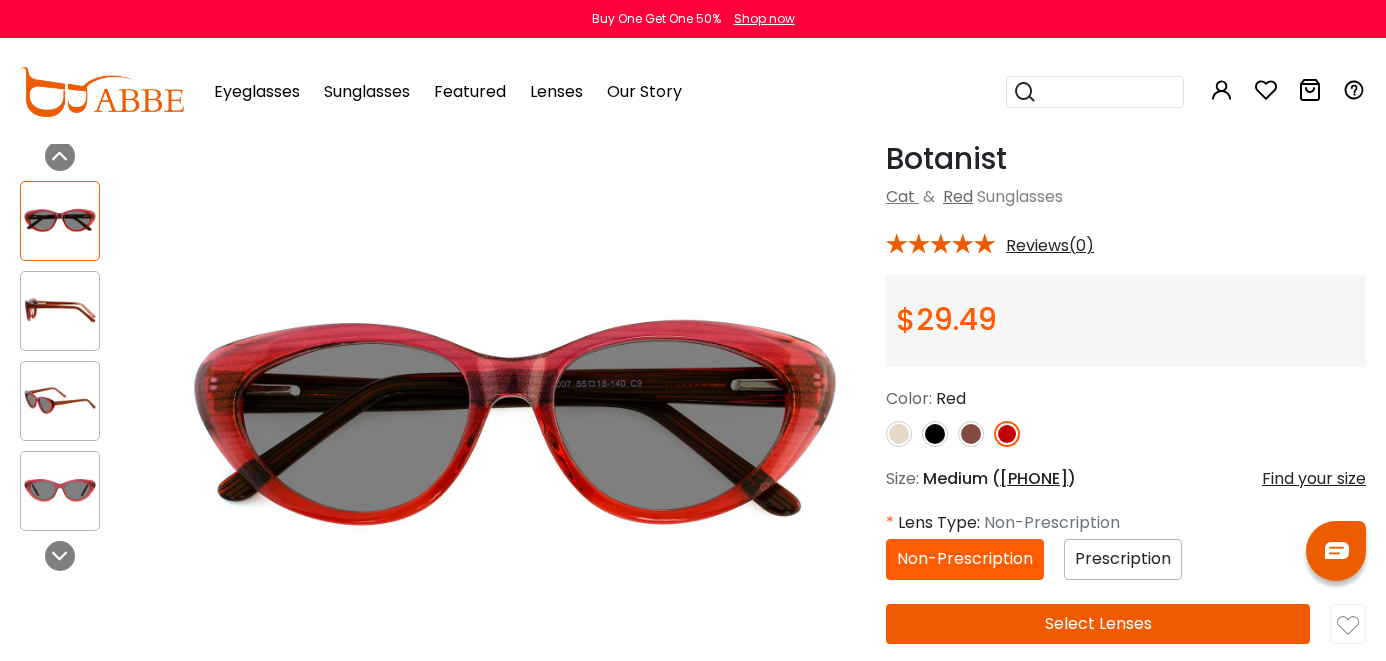 scroll, scrollTop: 87, scrollLeft: 0, axis: vertical 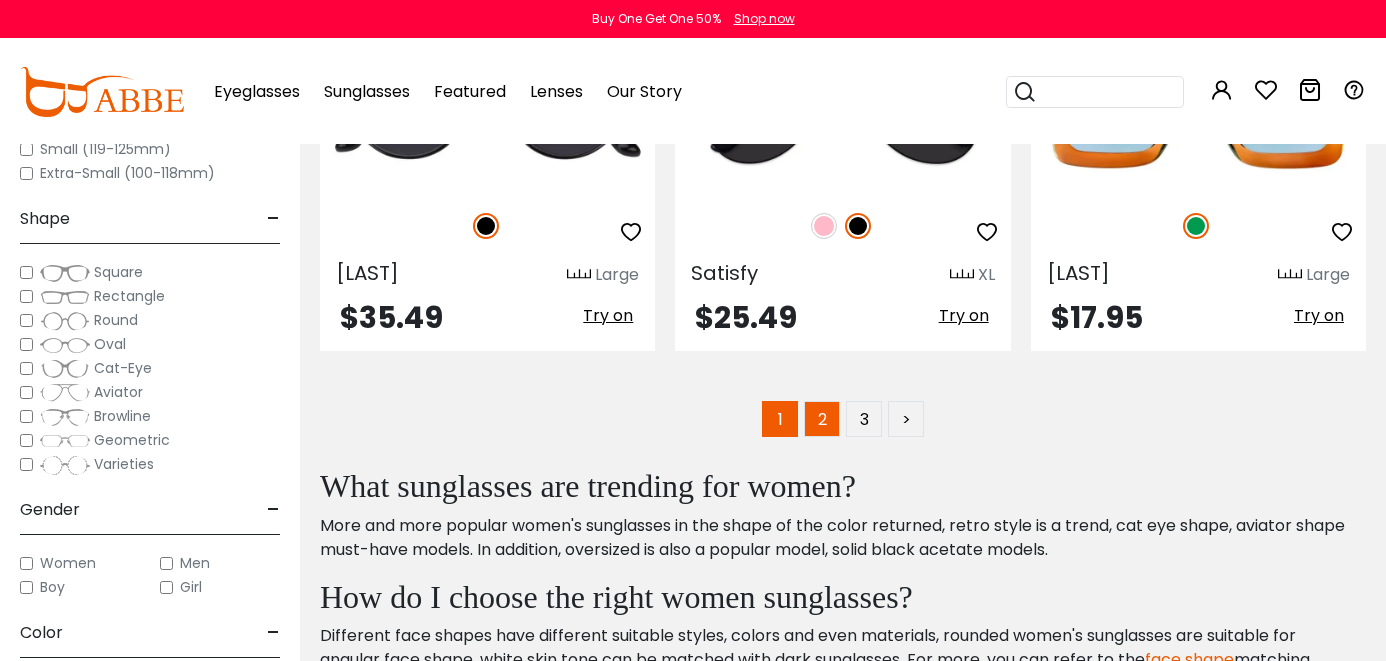 click on "2" at bounding box center [822, 419] 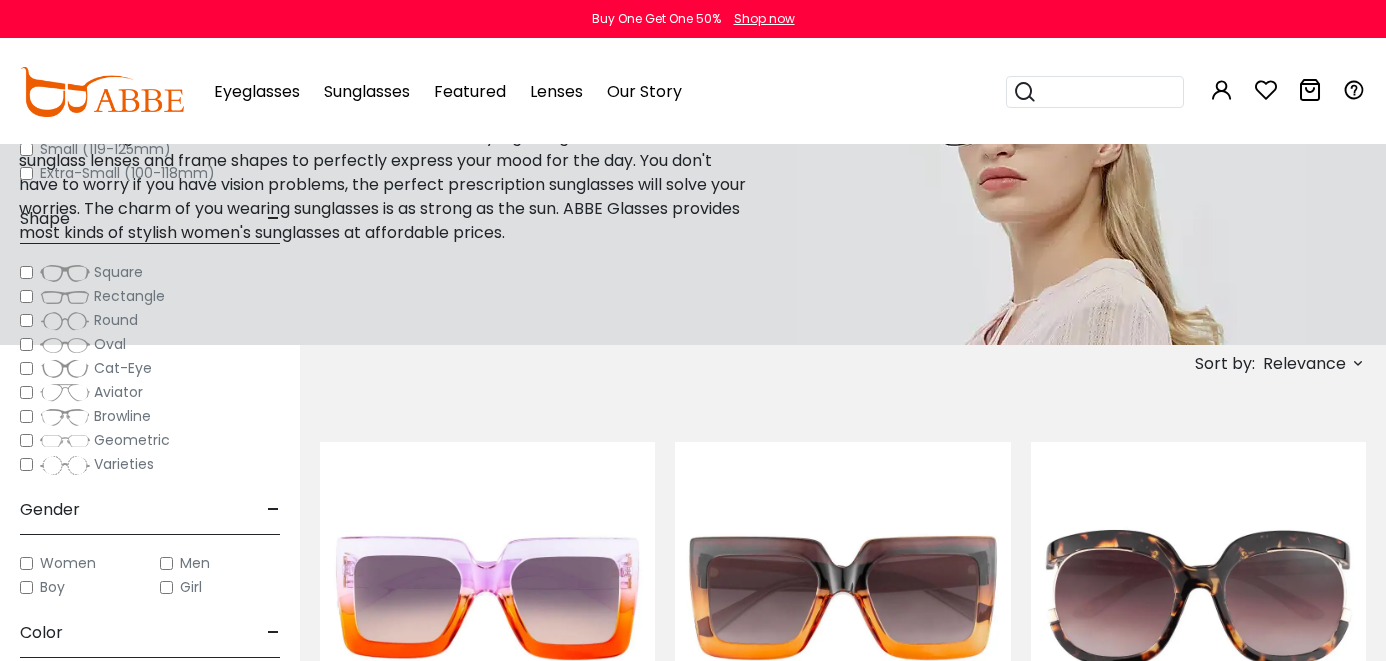 scroll, scrollTop: 477, scrollLeft: 0, axis: vertical 